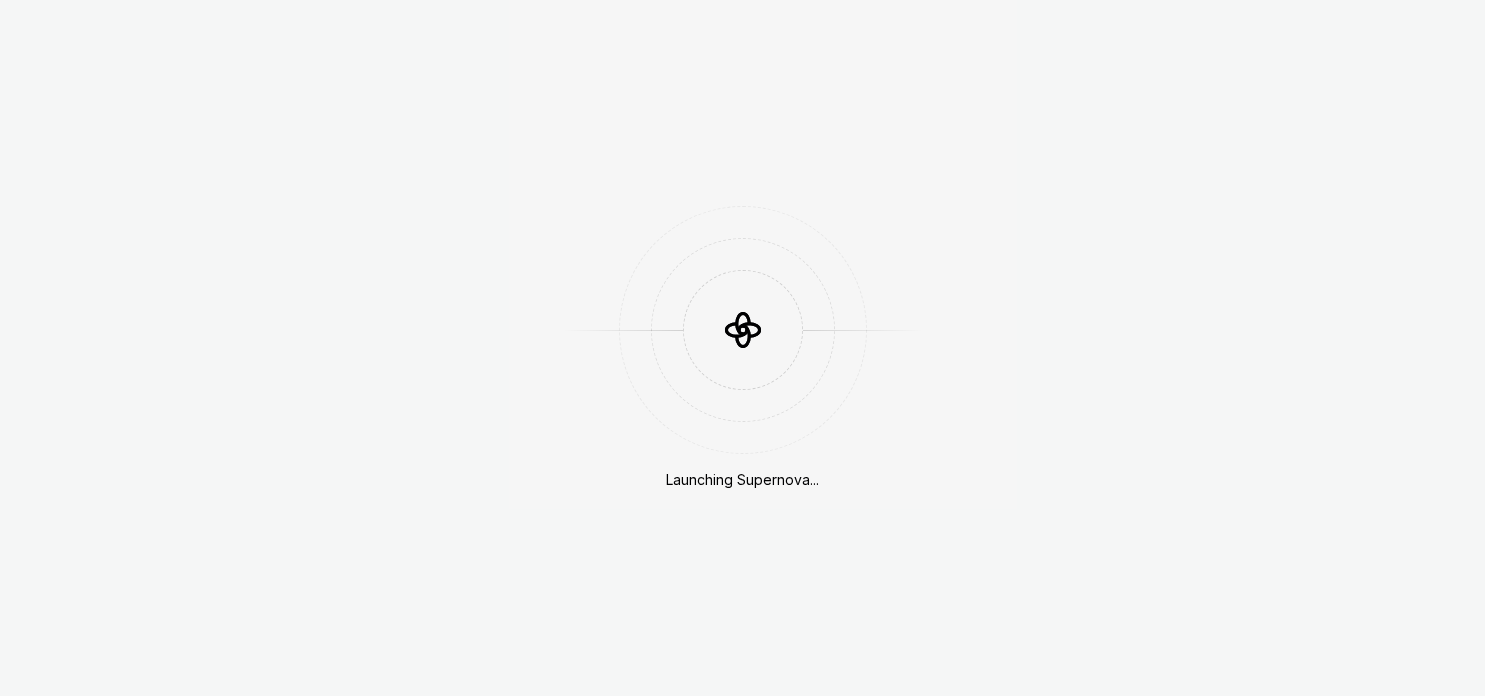 scroll, scrollTop: 0, scrollLeft: 0, axis: both 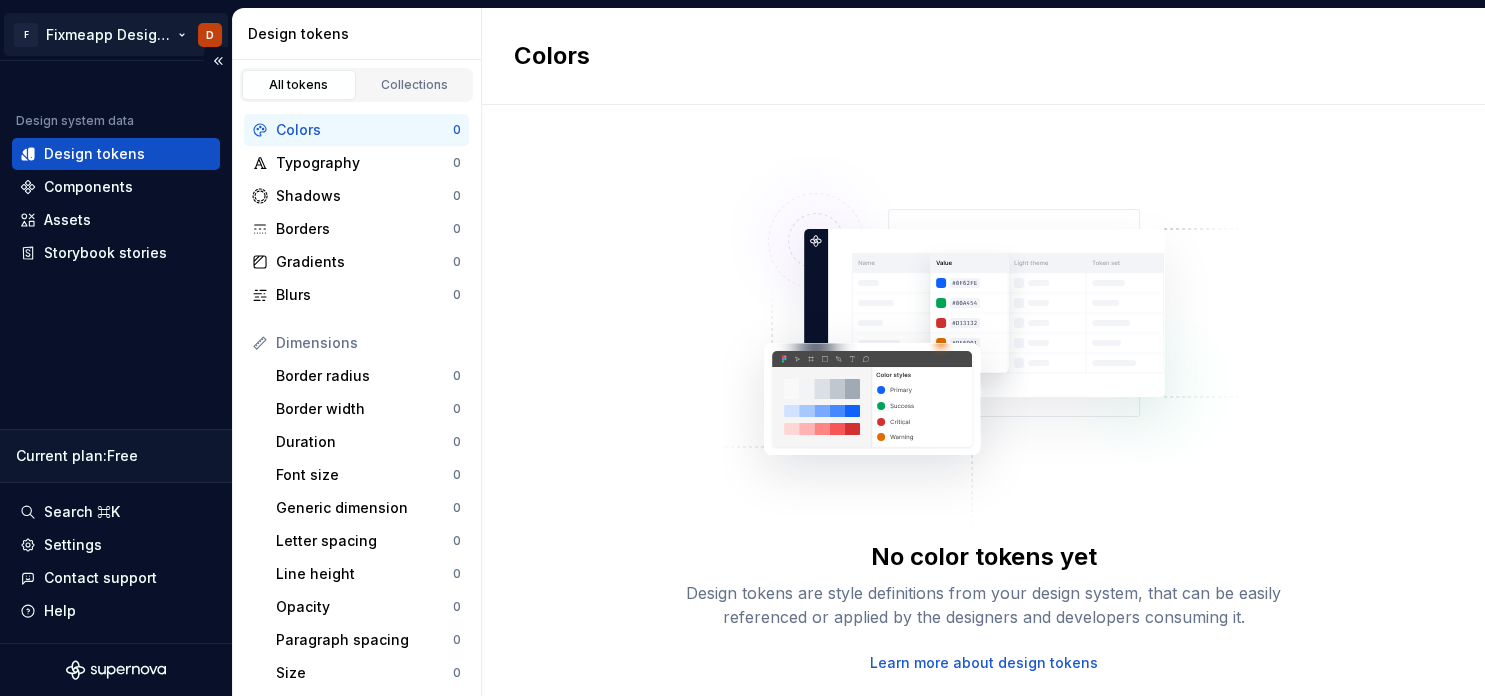 click on "F Fixmeapp Design System D Design system data Design tokens Components Assets Storybook stories Current plan :  Free Search ⌘K Settings Contact support Help Design tokens All tokens Collections Colors 0 Typography 0 Shadows 0 Borders 0 Gradients 0 Blurs 0 Dimensions Border radius 0 Border width 0 Duration 0 Font size 0 Generic dimension 0 Letter spacing 0 Line height 0 Opacity 0 Paragraph spacing 0 Size 0 Space 0 Z-index 0 Options Text decoration 0 Text case 0 Visibility 0 Strings Font family 0 Font weight/style 0 Generic string 0 Product copy 0 Colors No color tokens yet Design tokens are style definitions from your design system, that can be easily referenced or applied by the designers and developers consuming it. Learn more about design tokens" at bounding box center (742, 348) 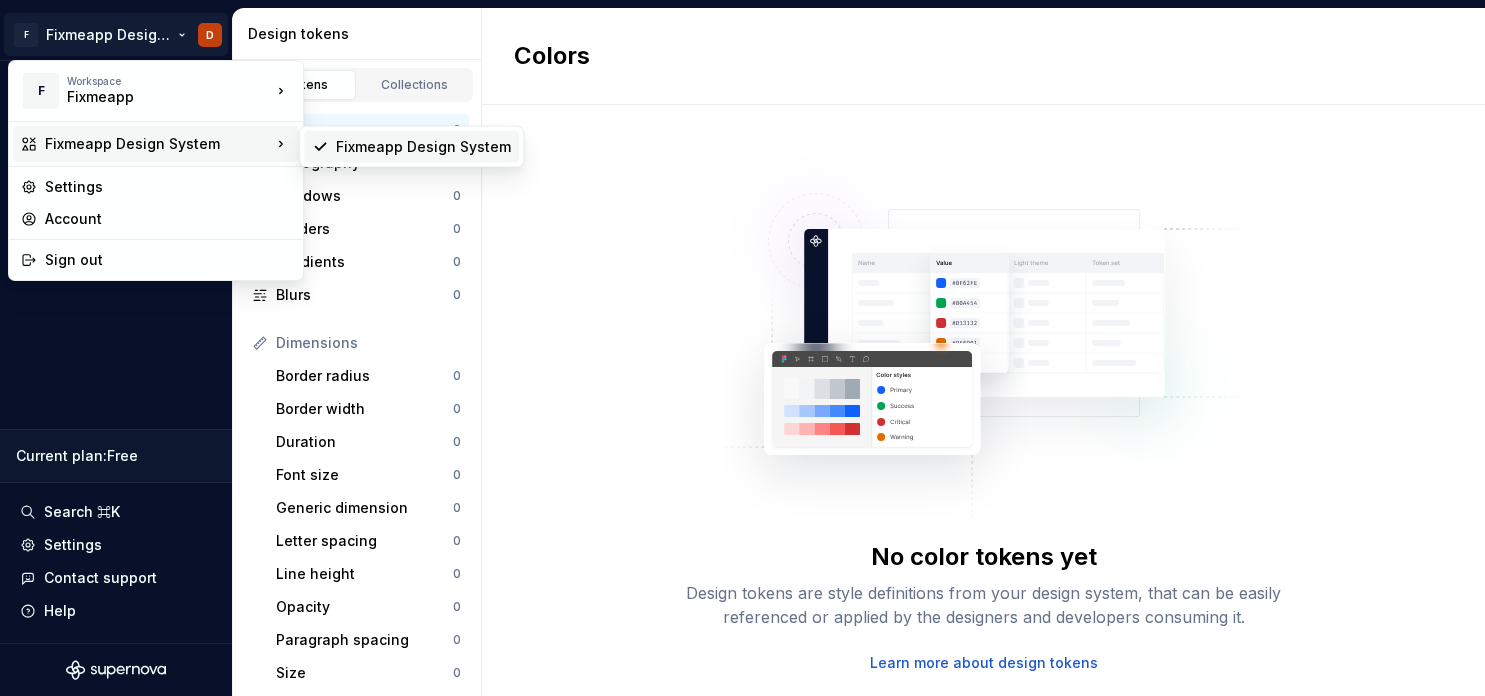 click on "Fixmeapp Design System" at bounding box center [423, 147] 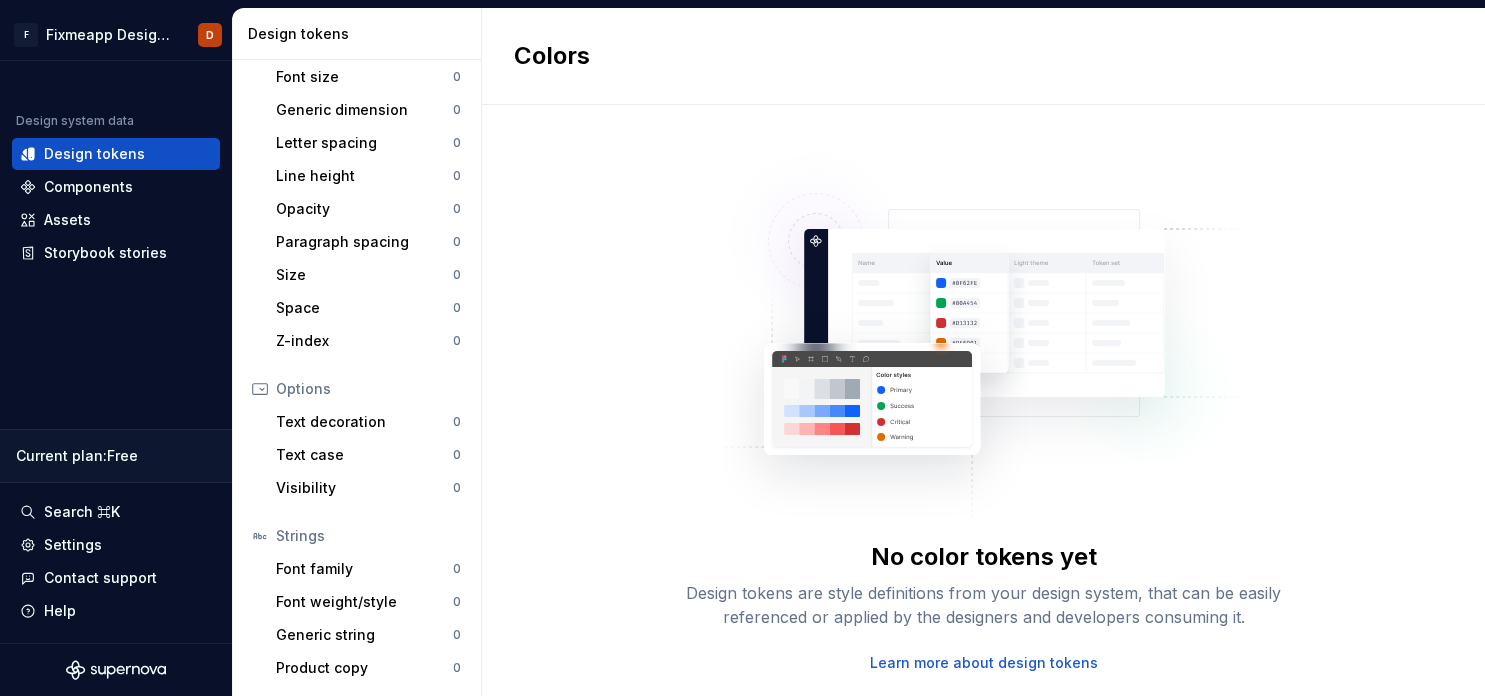 scroll, scrollTop: 0, scrollLeft: 0, axis: both 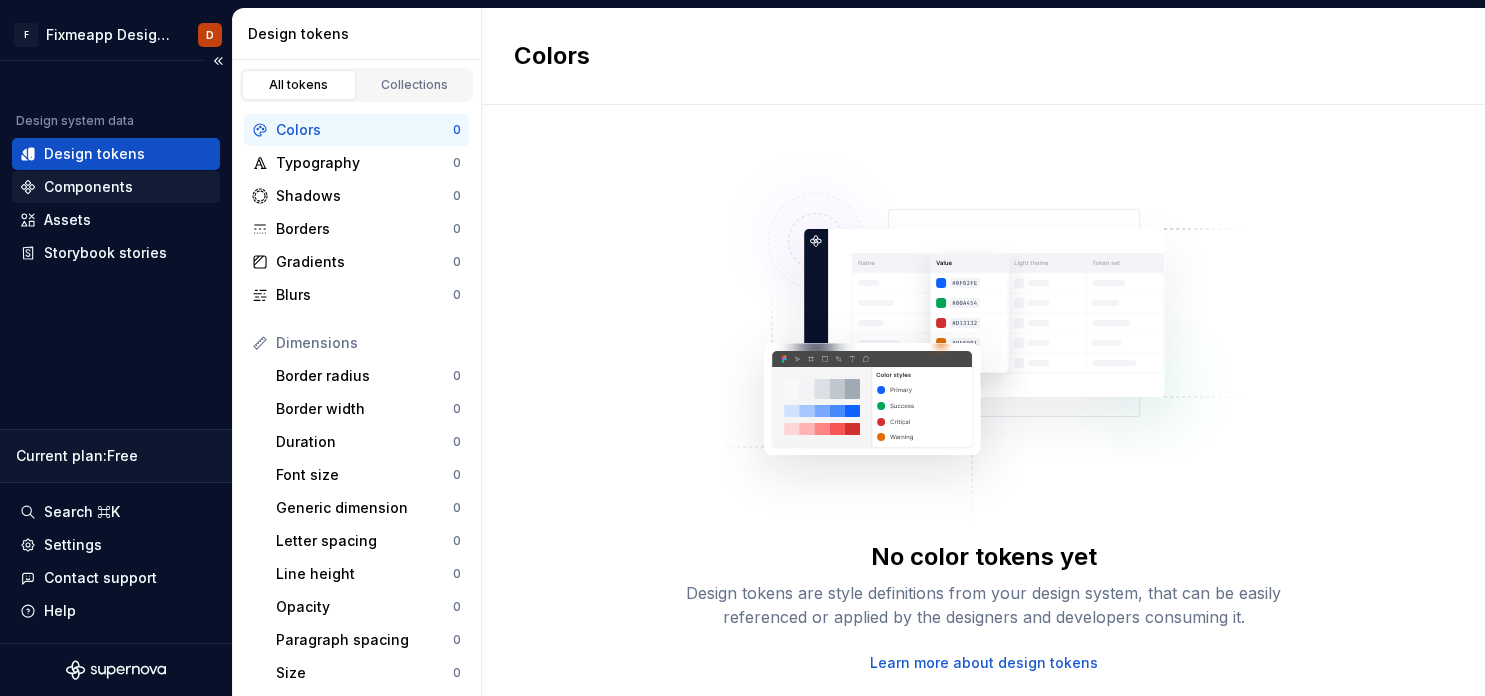 click on "Components" at bounding box center [88, 187] 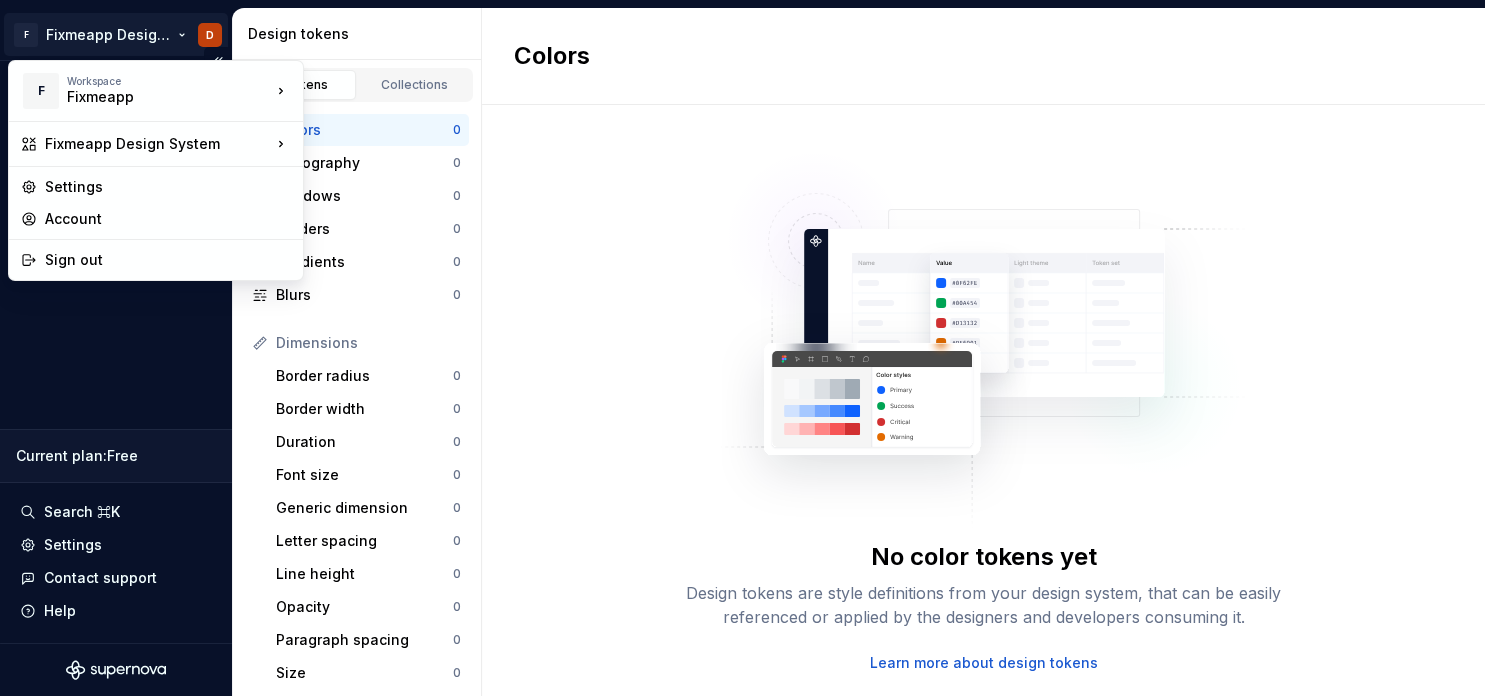 click on "F Fixmeapp Design System D Design system data Design tokens Components Assets Storybook stories Current plan :  Free Search ⌘K Settings Contact support Help Design tokens All tokens Collections Colors 0 Typography 0 Shadows 0 Borders 0 Gradients 0 Blurs 0 Dimensions Border radius 0 Border width 0 Duration 0 Font size 0 Generic dimension 0 Letter spacing 0 Line height 0 Opacity 0 Paragraph spacing 0 Size 0 Space 0 Z-index 0 Options Text decoration 0 Text case 0 Visibility 0 Strings Font family 0 Font weight/style 0 Generic string 0 Product copy 0 Colors No color tokens yet Design tokens are style definitions from your design system, that can be easily referenced or applied by the designers and developers consuming it. Learn more about design tokens F Workspace Fixmeapp Fixmeapp Design System Settings Account Sign out" at bounding box center [742, 348] 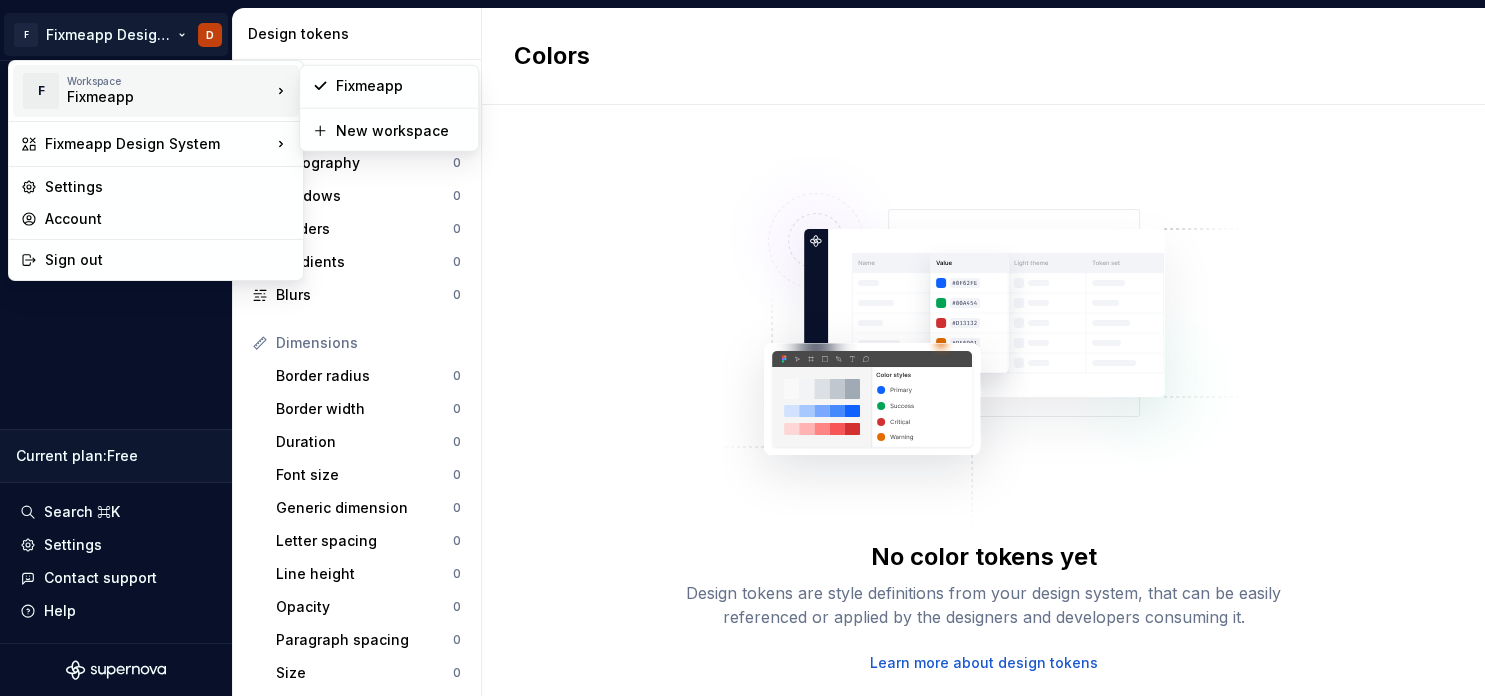 click on "Fixmeapp" at bounding box center [152, 97] 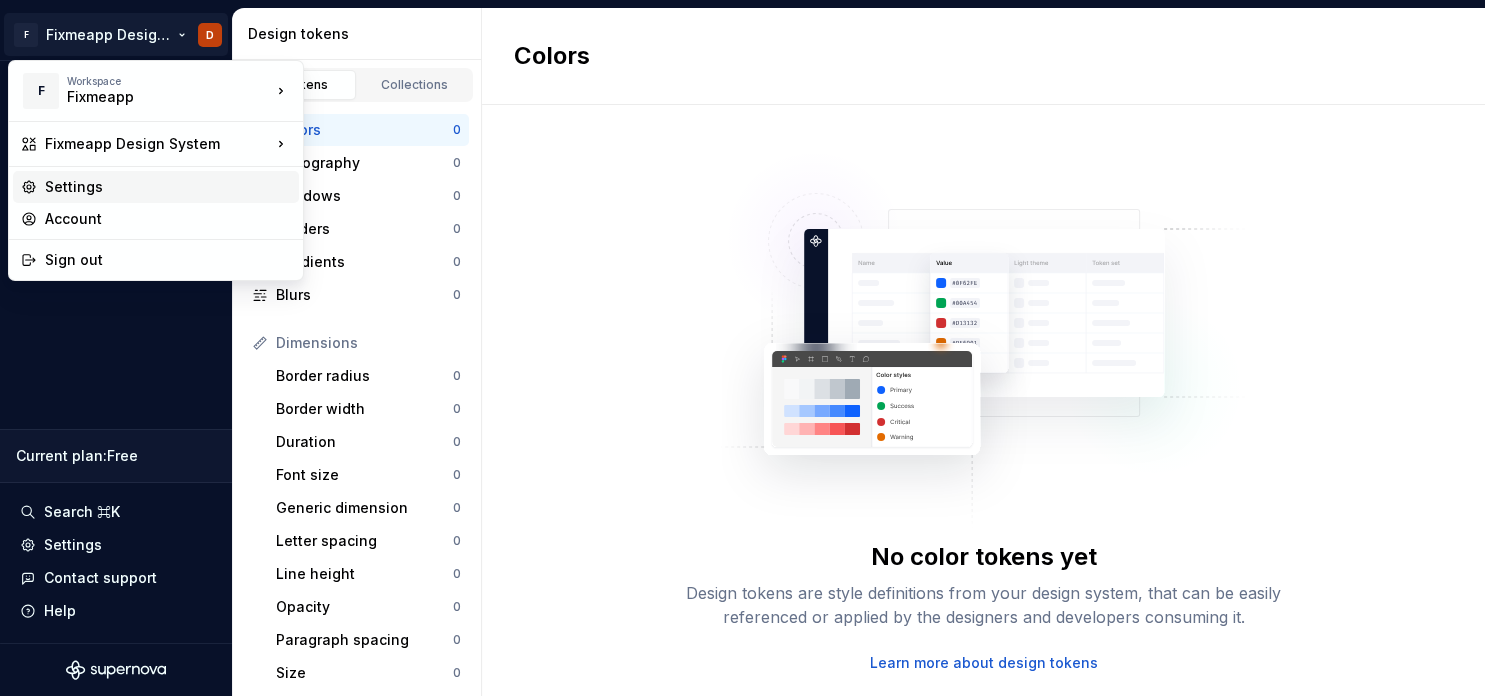 click on "Settings" at bounding box center [168, 187] 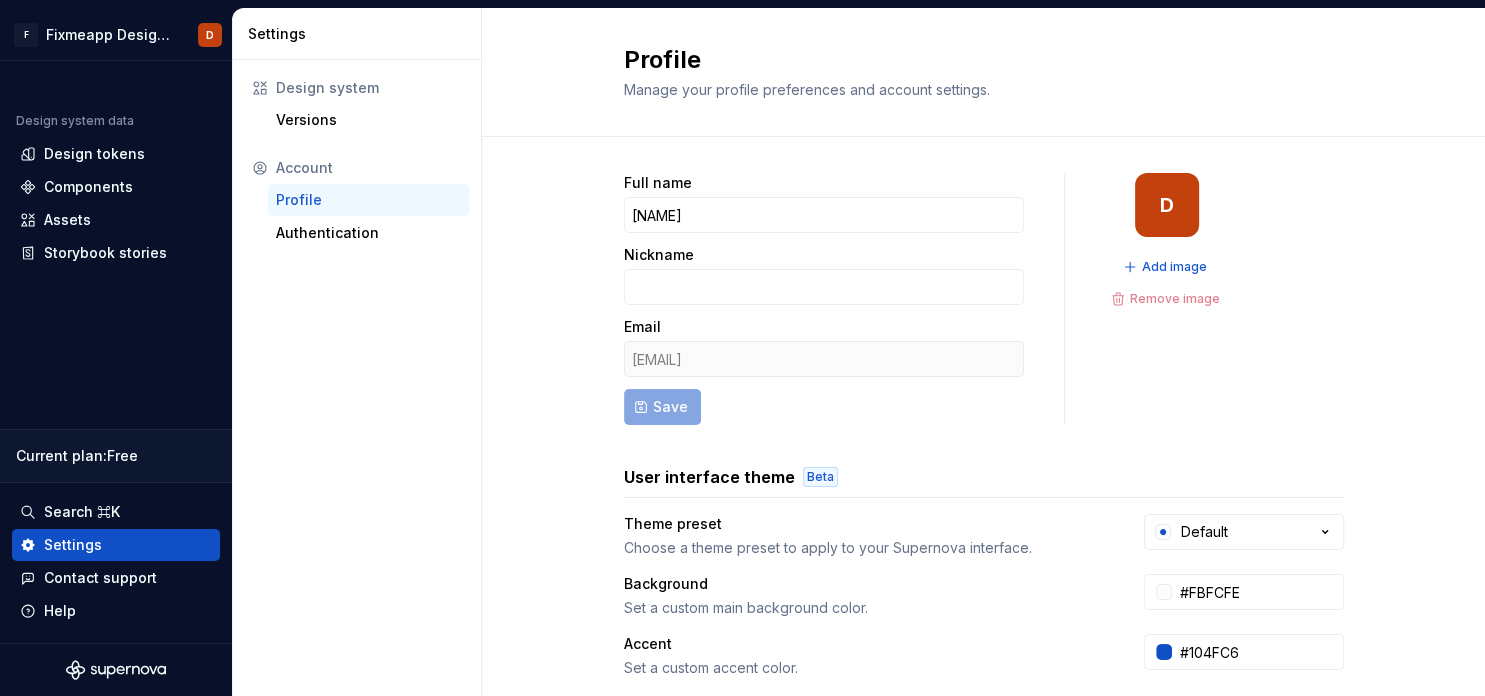 scroll, scrollTop: 449, scrollLeft: 0, axis: vertical 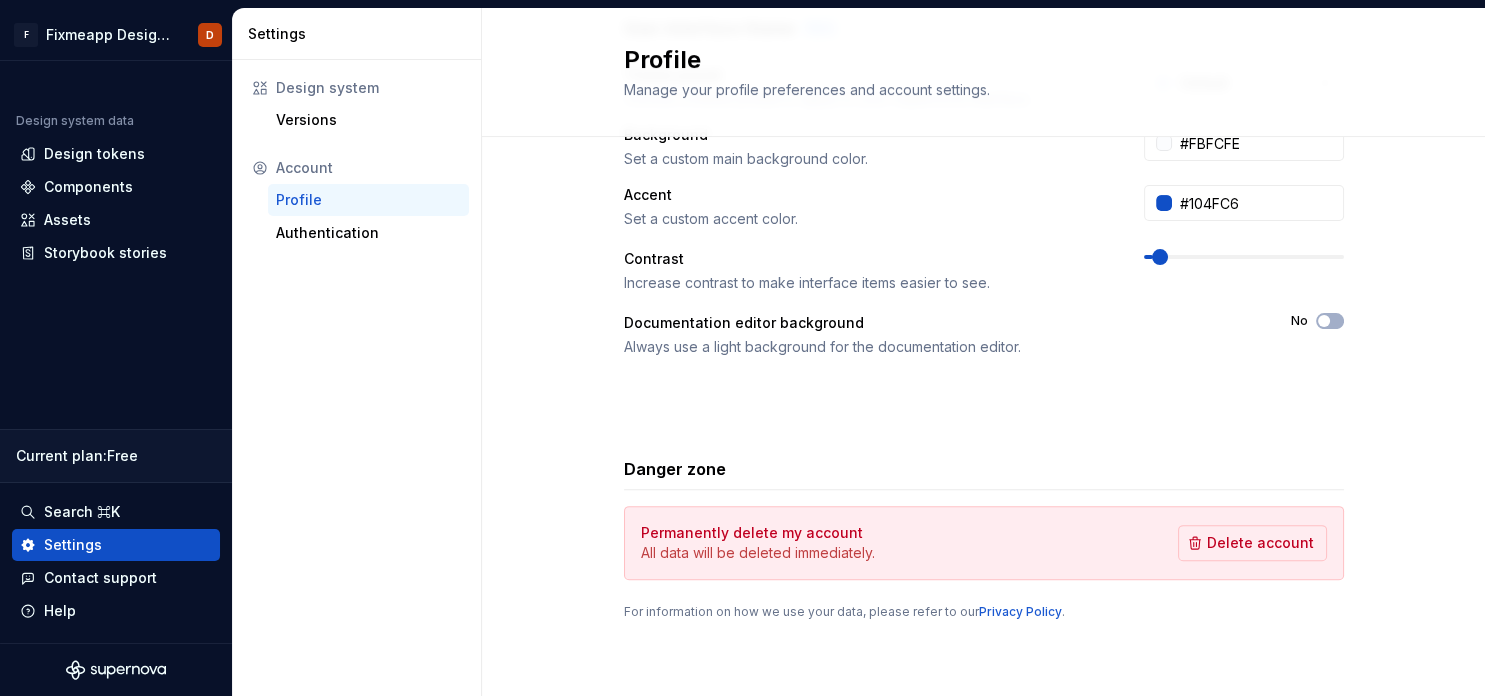 click on "Design system Versions Account Profile Authentication" at bounding box center [356, 160] 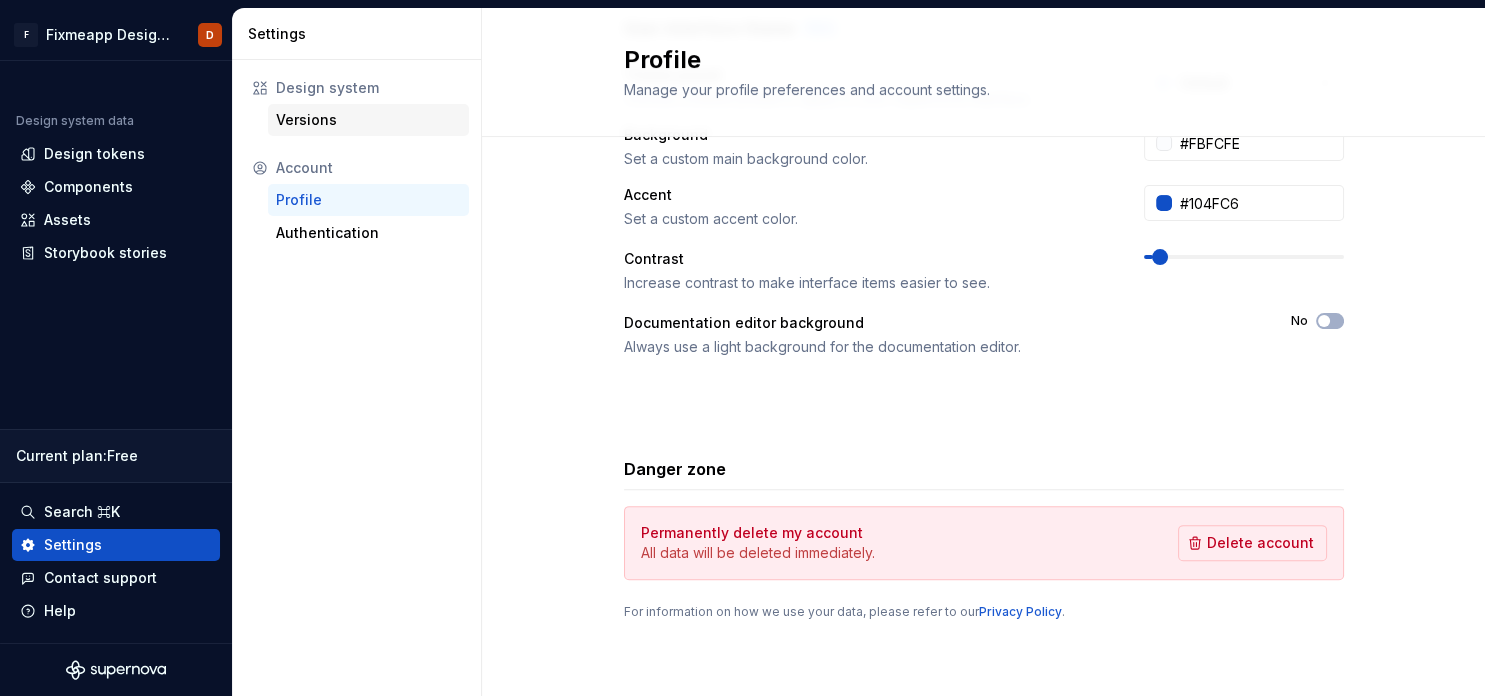 click on "Versions" at bounding box center [368, 120] 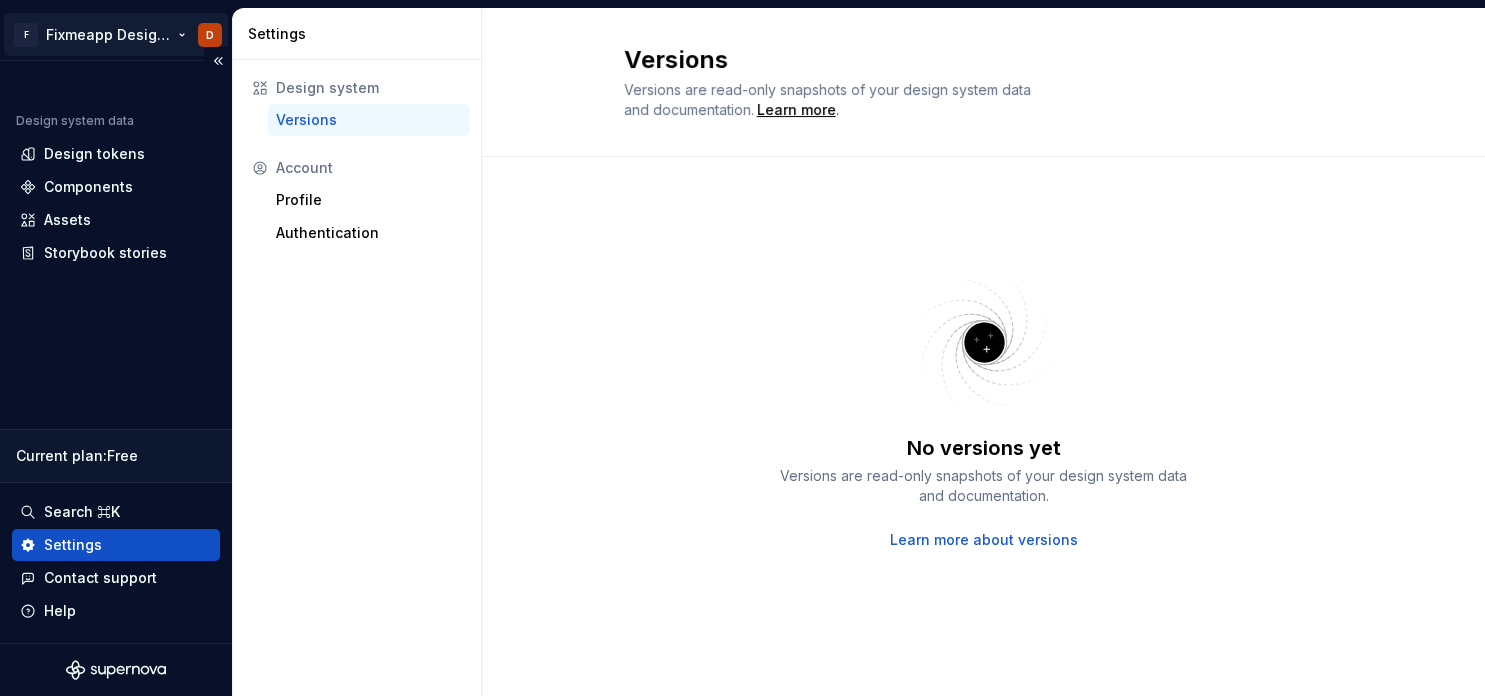 click on "F Fixmeapp Design System D Design system data Design tokens Components Assets Storybook stories Current plan :  Free Search ⌘K Settings Contact support Help Settings Design system Versions Account Profile Authentication Versions Versions are read-only snapshots of your design system data
and documentation.   Learn more . No versions yet Versions are read-only snapshots of your design system data and documentation. Learn more about versions" at bounding box center (742, 348) 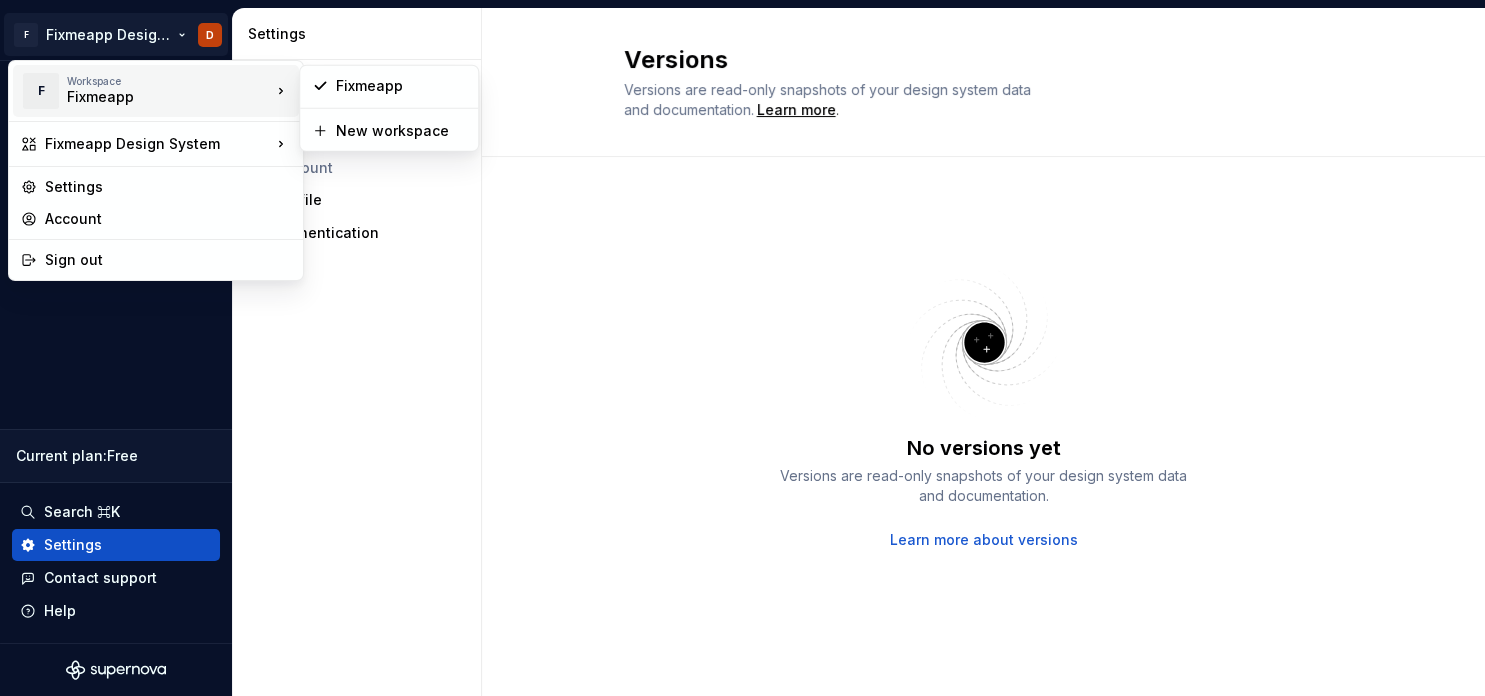 click on "Workspace" at bounding box center (169, 81) 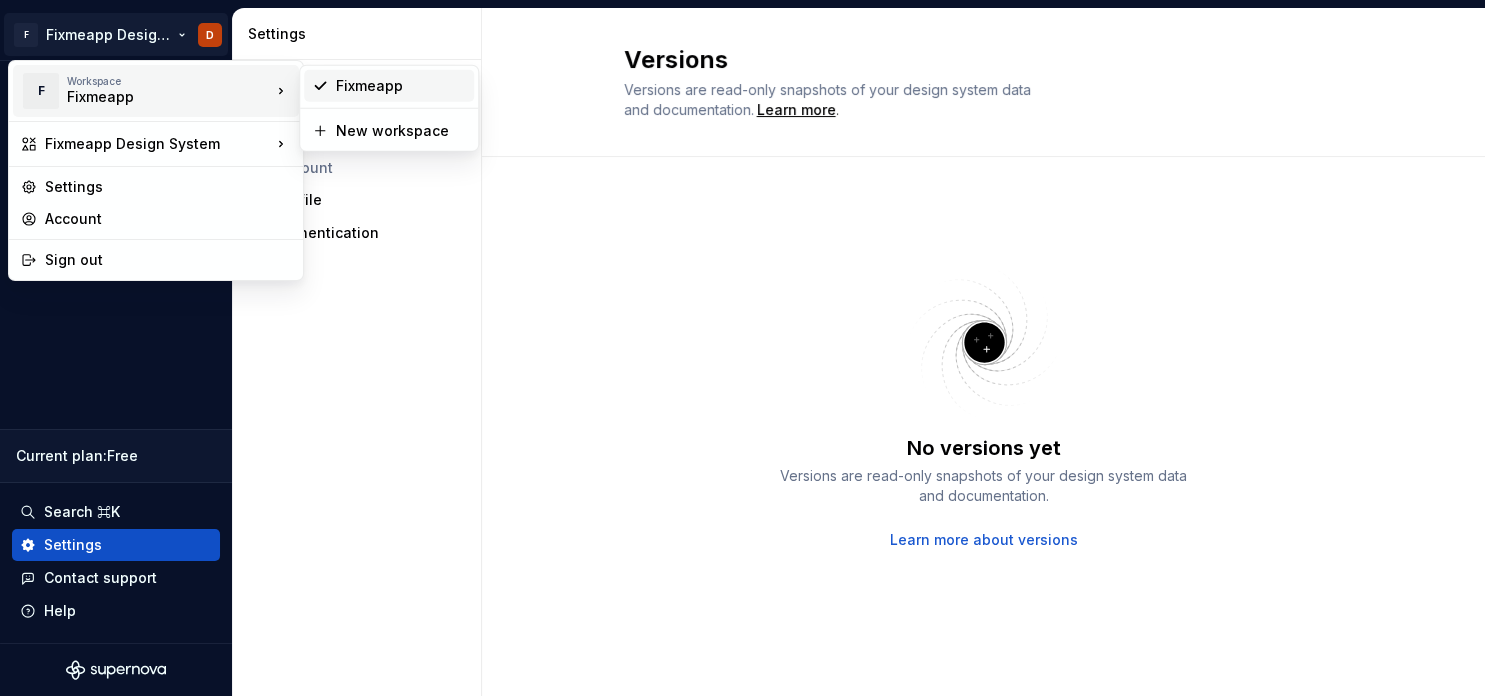 click on "Fixmeapp" at bounding box center [401, 86] 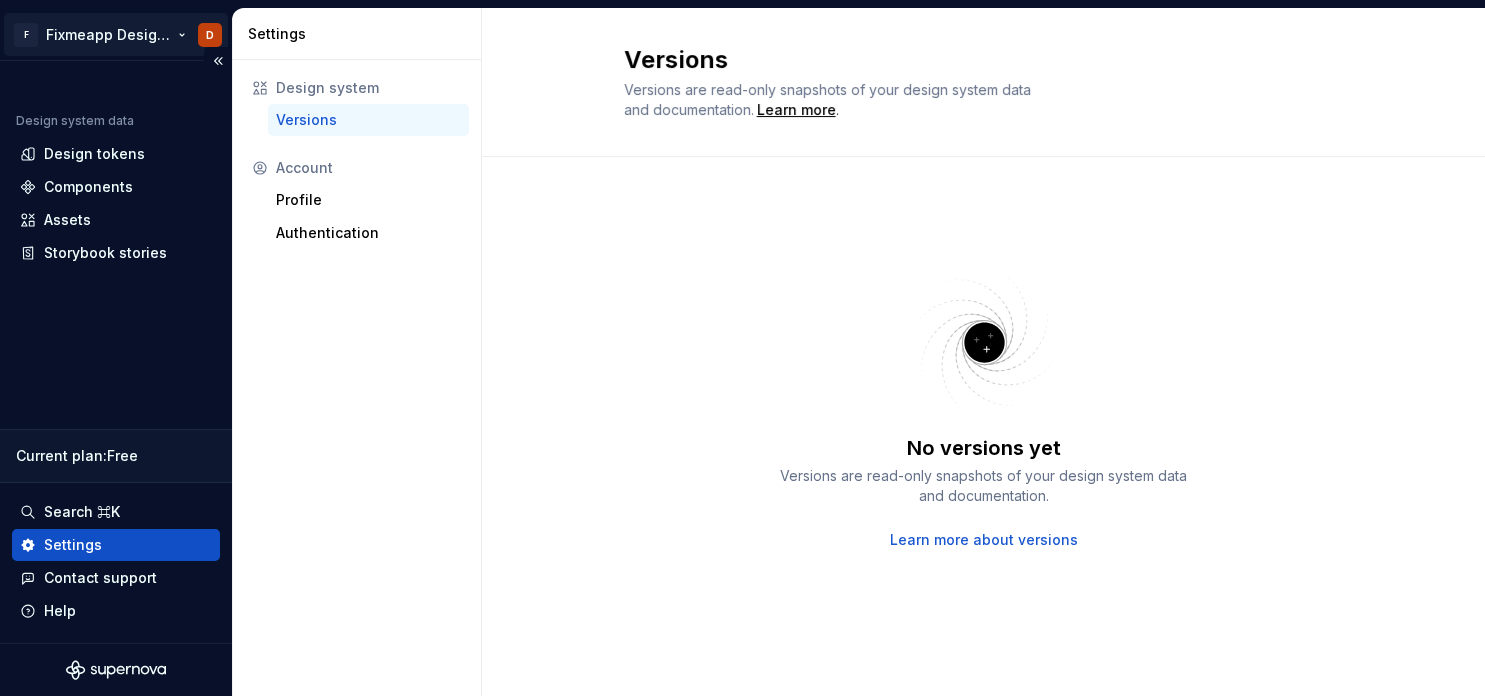 click on "F Fixmeapp Design System D Design system data Design tokens Components Assets Storybook stories Current plan :  Free Search ⌘K Settings Contact support Help Settings Design system Versions Account Profile Authentication Versions Versions are read-only snapshots of your design system data
and documentation.   Learn more . No versions yet Versions are read-only snapshots of your design system data and documentation. Learn more about versions" at bounding box center (742, 348) 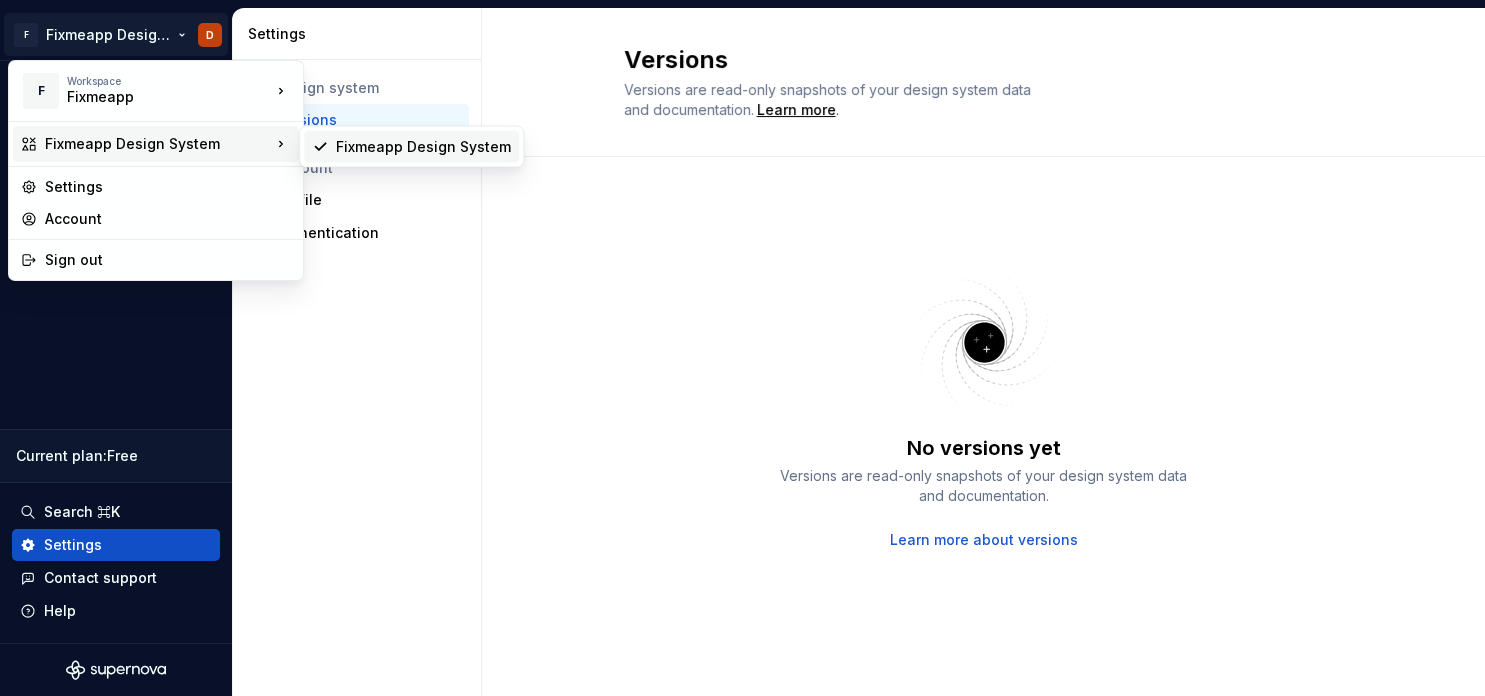 click on "Fixmeapp Design System" at bounding box center (423, 147) 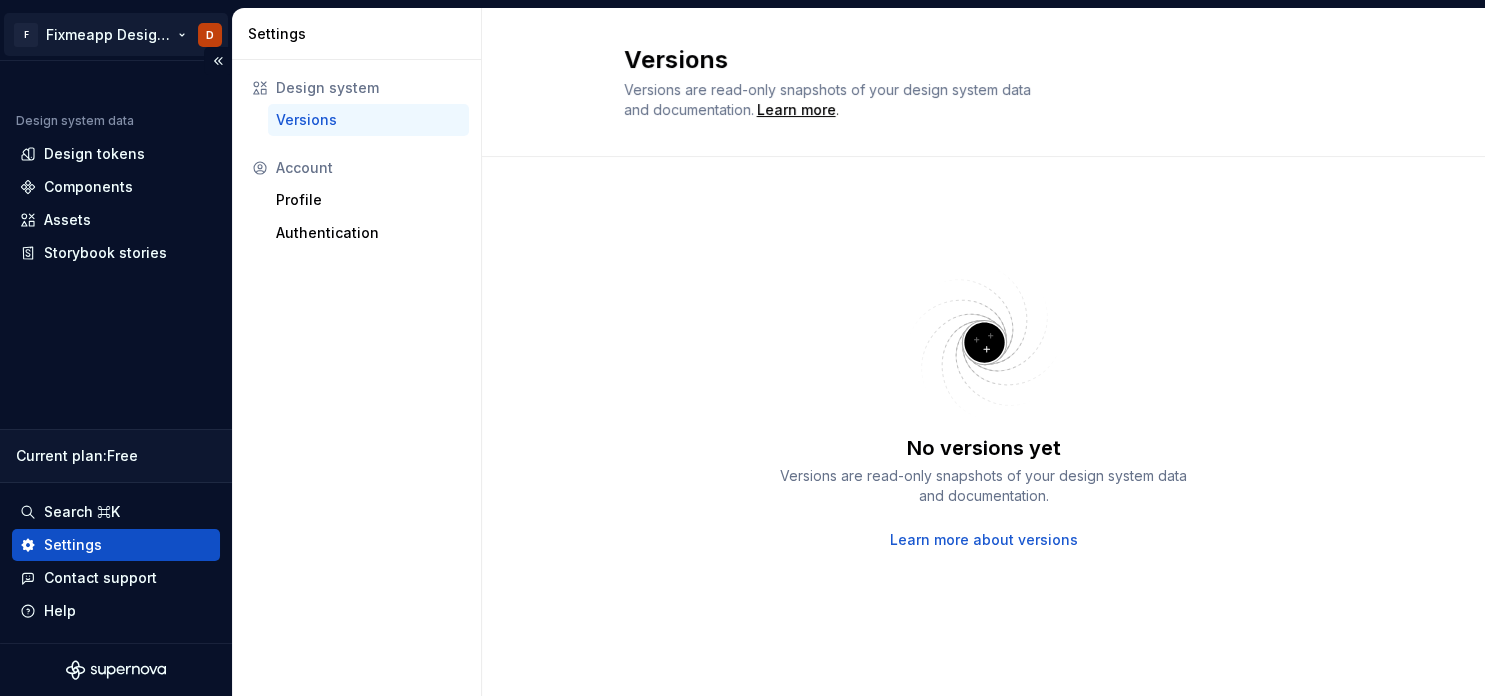 click on "F Fixmeapp Design System D Design system data Design tokens Components Assets Storybook stories Current plan :  Free Search ⌘K Settings Contact support Help Settings Design system Versions Account Profile Authentication Versions Versions are read-only snapshots of your design system data
and documentation.   Learn more . No versions yet Versions are read-only snapshots of your design system data and documentation. Learn more about versions" at bounding box center (742, 348) 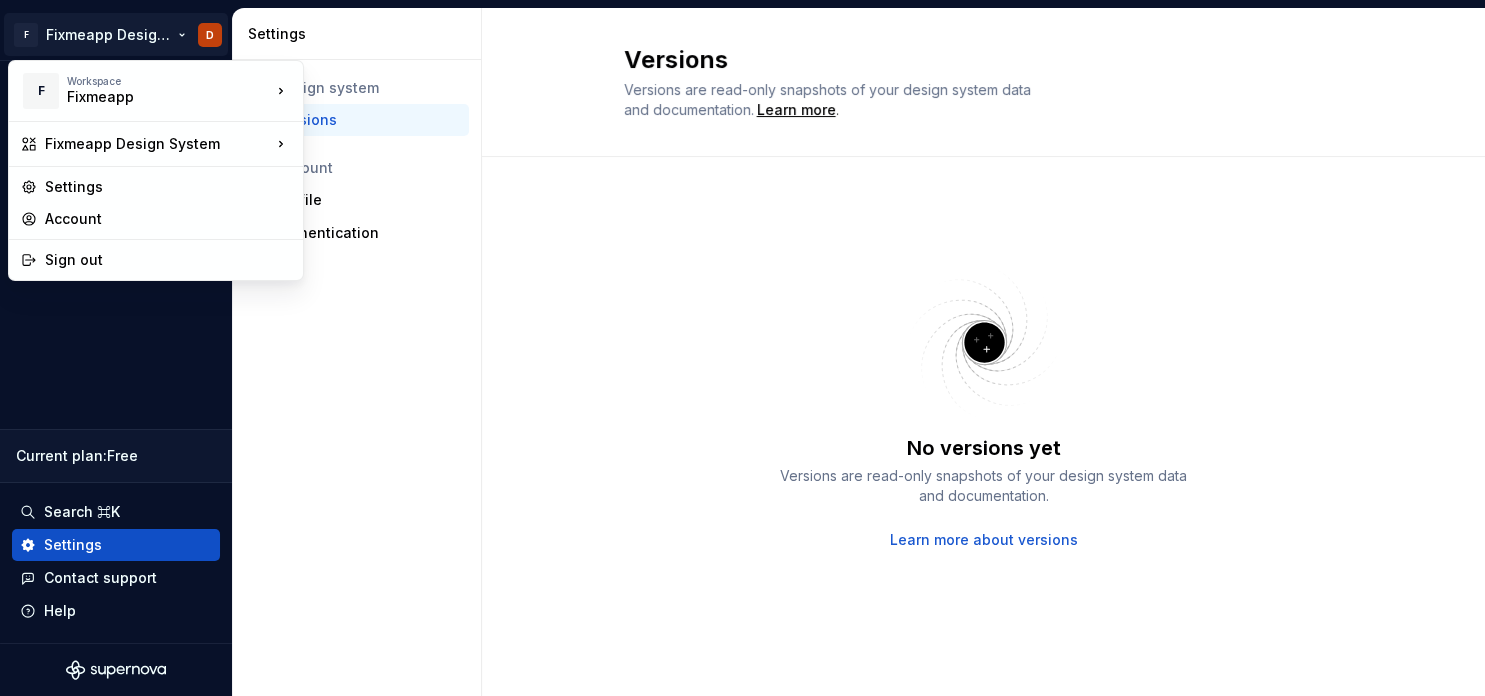click on "F Fixmeapp Design System D Design system data Design tokens Components Assets Storybook stories Current plan :  Free Search ⌘K Settings Contact support Help Settings Design system Versions Account Profile Authentication Versions Versions are read-only snapshots of your design system data
and documentation.   Learn more . No versions yet Versions are read-only snapshots of your design system data and documentation. Learn more about versions F Workspace Fixmeapp Fixmeapp Design System Settings Account Sign out" at bounding box center [742, 348] 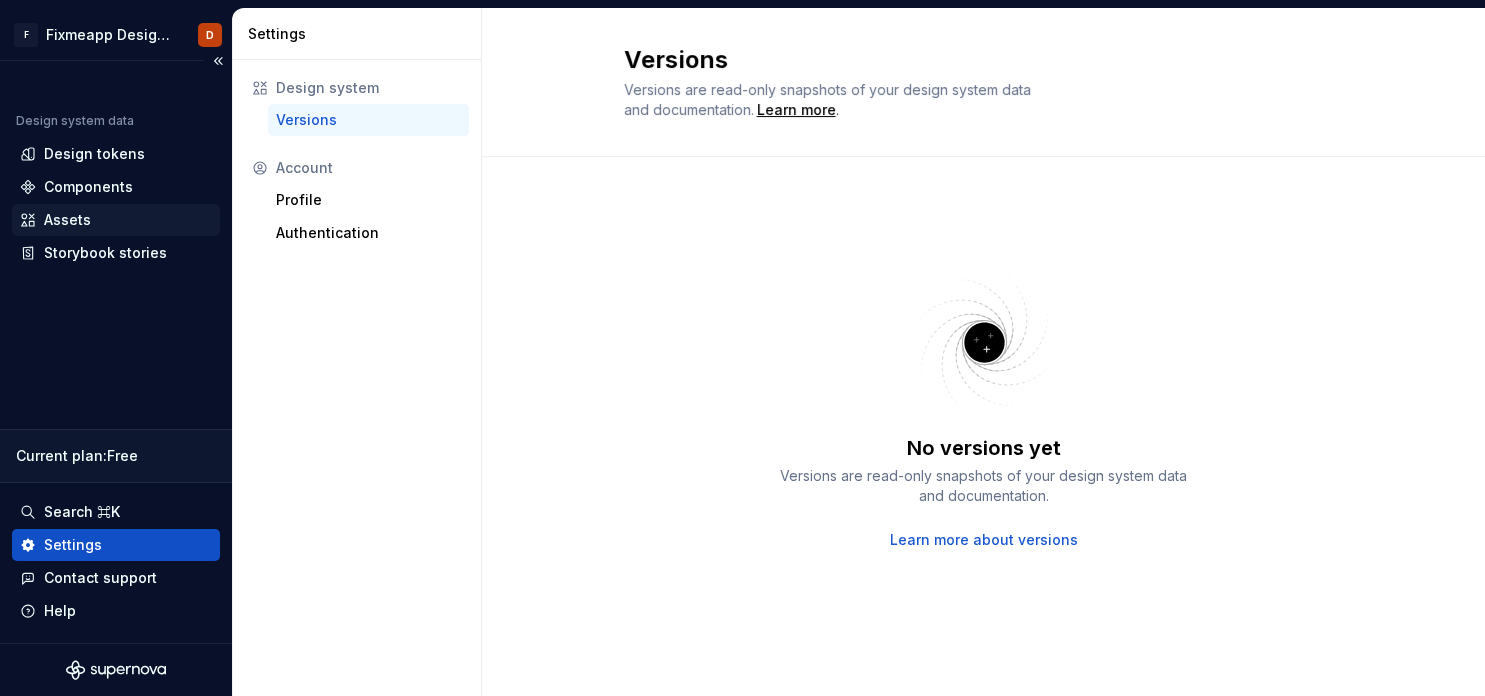 click on "Assets" at bounding box center [116, 220] 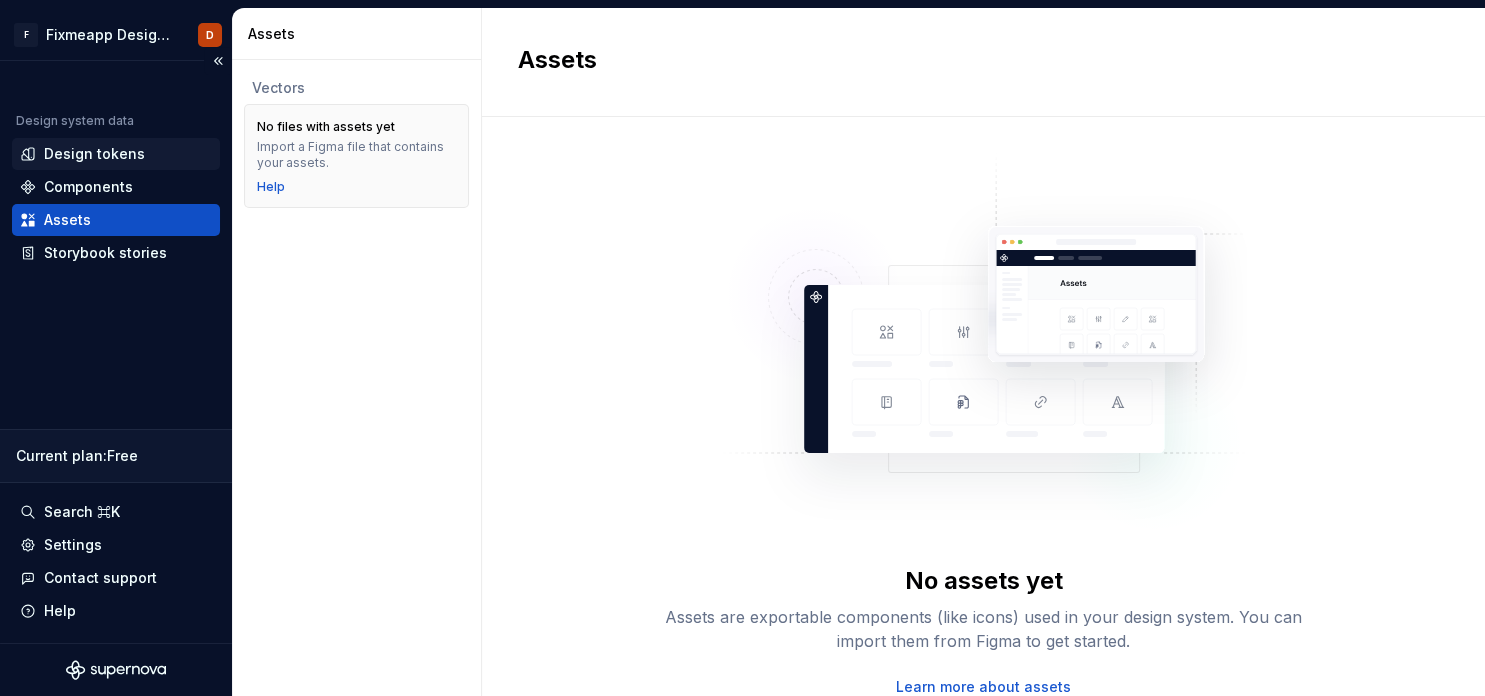 click on "Design tokens" at bounding box center (94, 154) 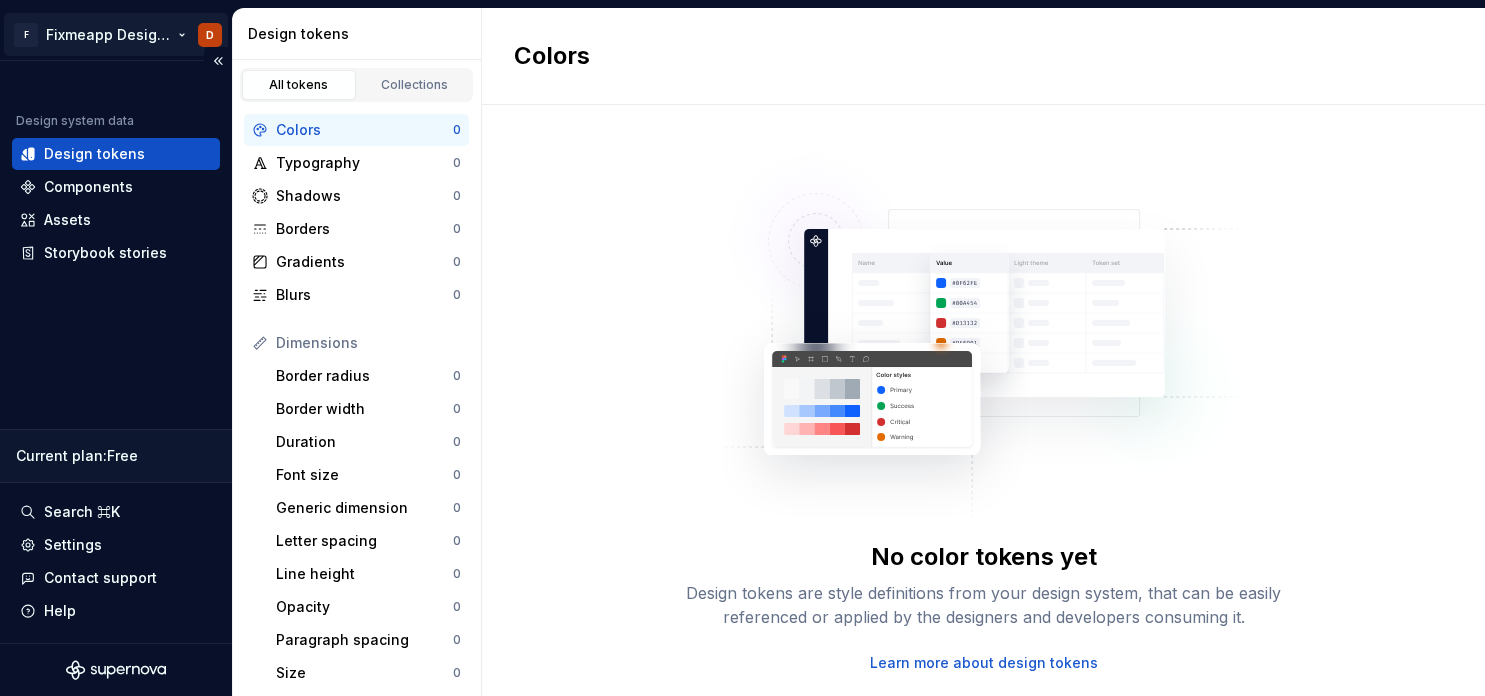 click on "F Fixmeapp Design System D Design system data Design tokens Components Assets Storybook stories Current plan :  Free Search ⌘K Settings Contact support Help Design tokens All tokens Collections Colors 0 Typography 0 Shadows 0 Borders 0 Gradients 0 Blurs 0 Dimensions Border radius 0 Border width 0 Duration 0 Font size 0 Generic dimension 0 Letter spacing 0 Line height 0 Opacity 0 Paragraph spacing 0 Size 0 Space 0 Z-index 0 Options Text decoration 0 Text case 0 Visibility 0 Strings Font family 0 Font weight/style 0 Generic string 0 Product copy 0 Colors No color tokens yet Design tokens are style definitions from your design system, that can be easily referenced or applied by the designers and developers consuming it. Learn more about design tokens" at bounding box center [742, 348] 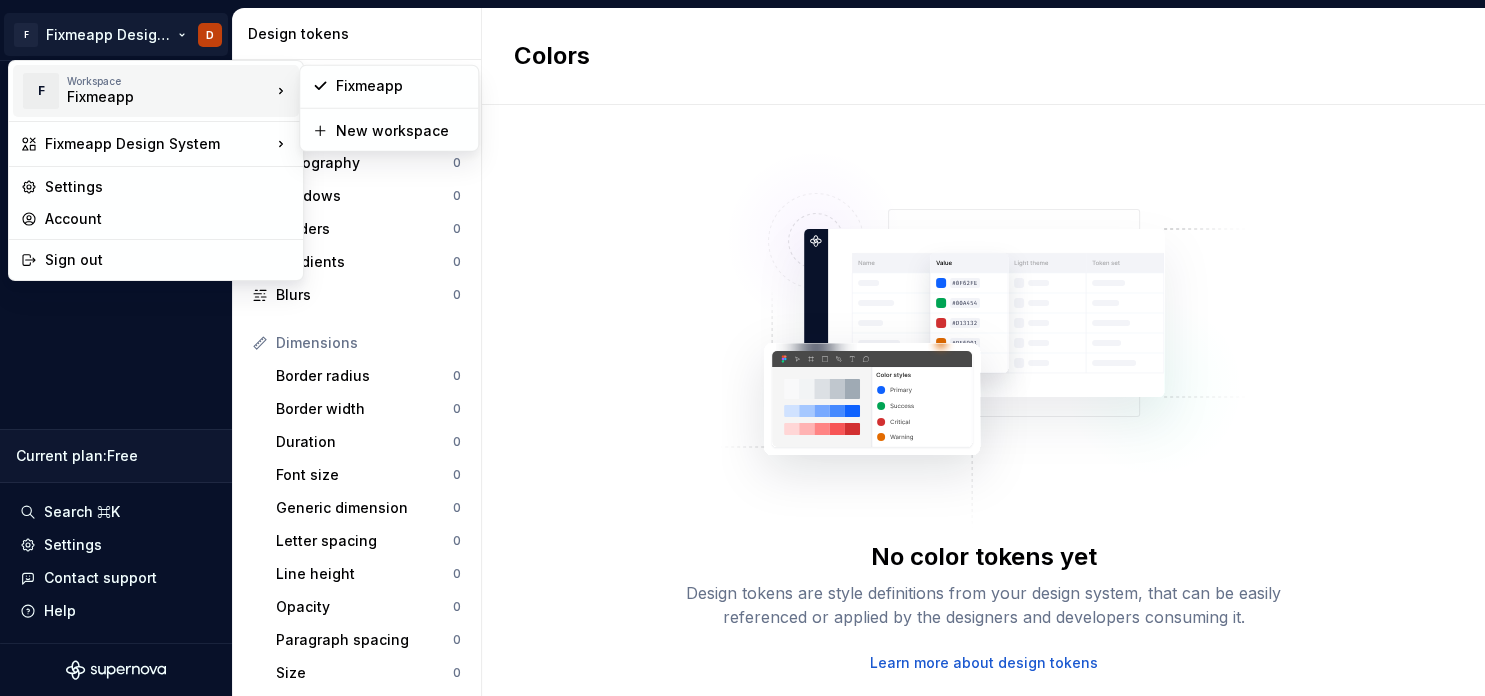click on "Fixmeapp" at bounding box center (152, 97) 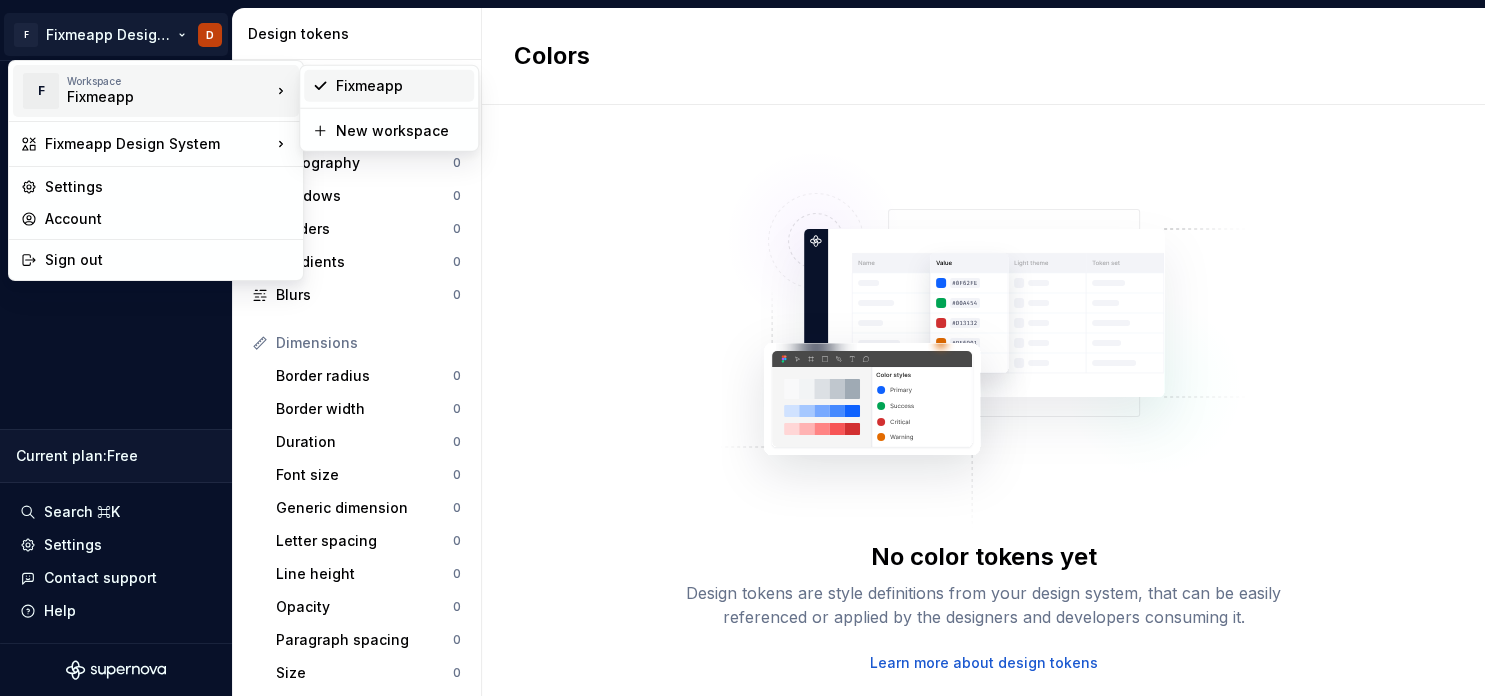 click on "Fixmeapp" at bounding box center [401, 86] 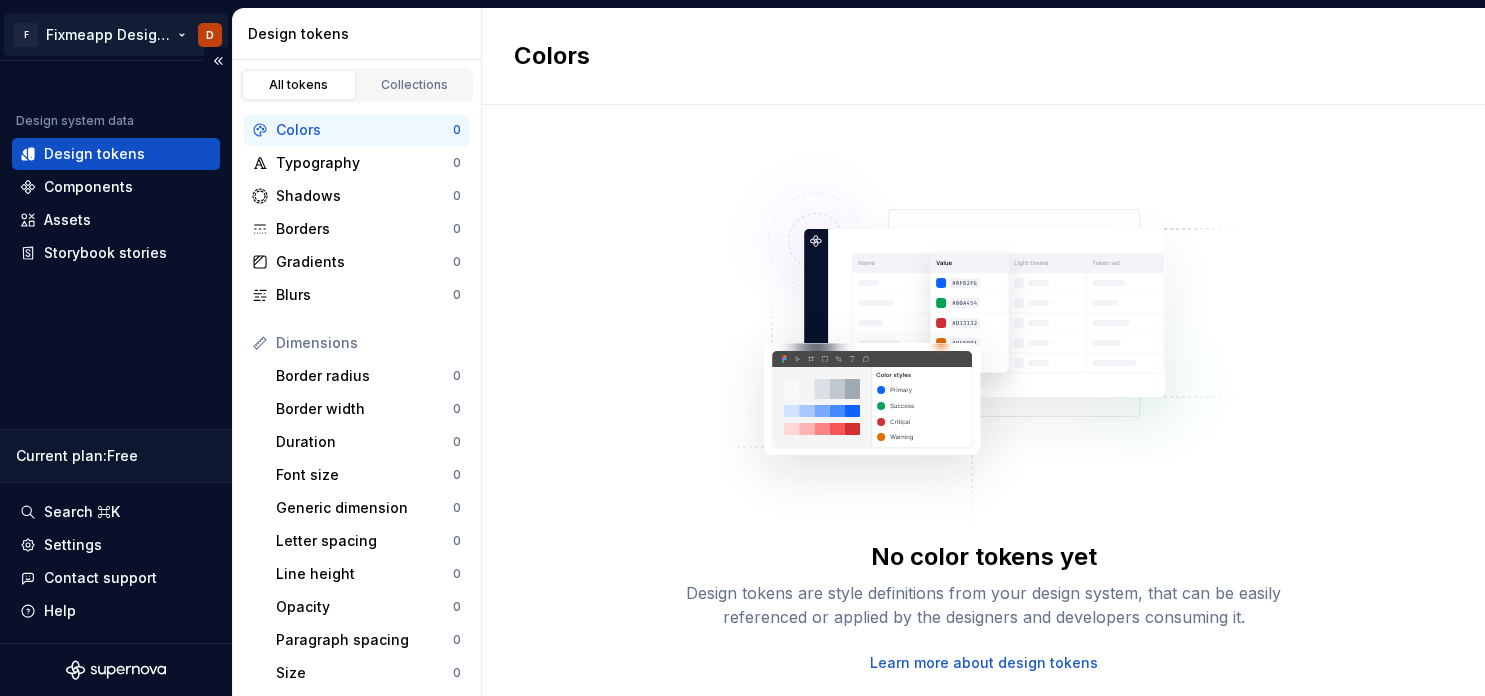 click on "F Fixmeapp Design System D Design system data Design tokens Components Assets Storybook stories Current plan :  Free Search ⌘K Settings Contact support Help Design tokens All tokens Collections Colors 0 Typography 0 Shadows 0 Borders 0 Gradients 0 Blurs 0 Dimensions Border radius 0 Border width 0 Duration 0 Font size 0 Generic dimension 0 Letter spacing 0 Line height 0 Opacity 0 Paragraph spacing 0 Size 0 Space 0 Z-index 0 Options Text decoration 0 Text case 0 Visibility 0 Strings Font family 0 Font weight/style 0 Generic string 0 Product copy 0 Colors No color tokens yet Design tokens are style definitions from your design system, that can be easily referenced or applied by the designers and developers consuming it. Learn more about design tokens" at bounding box center (742, 348) 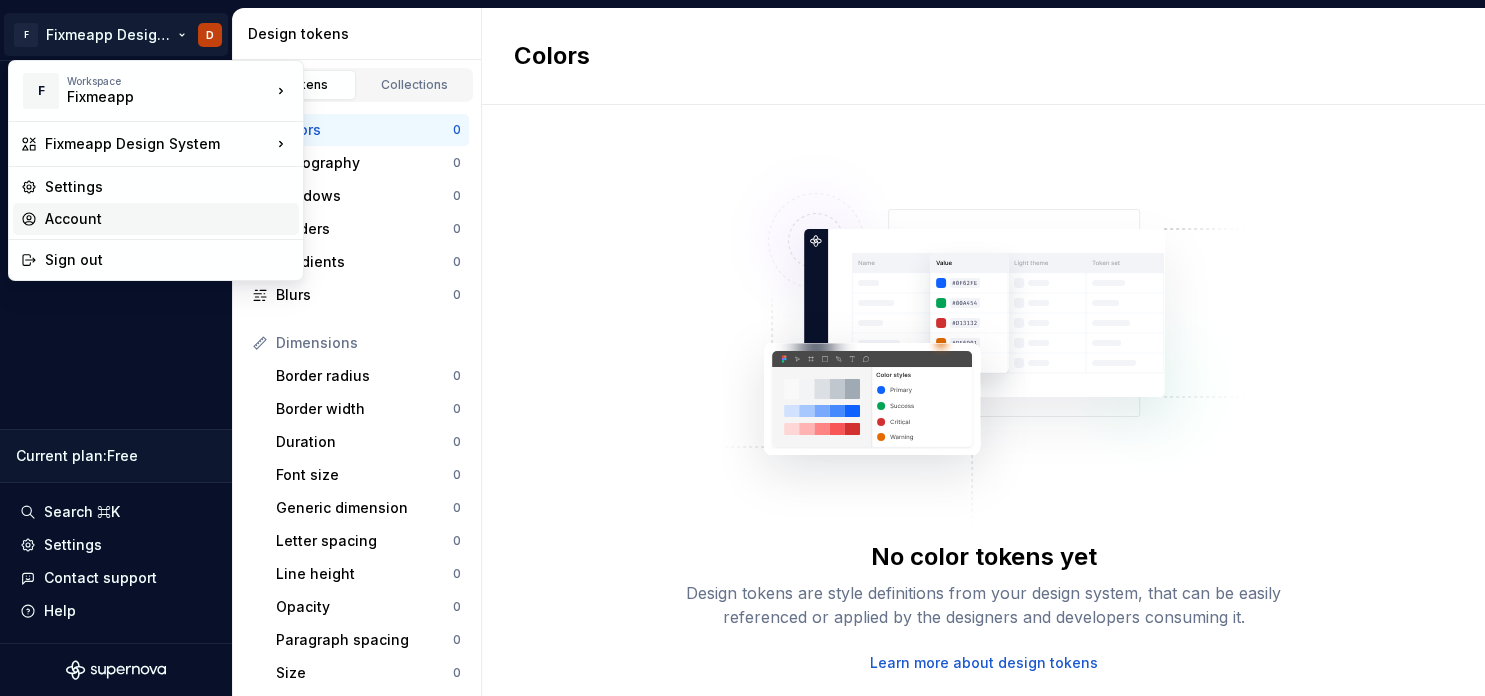 click on "Account" at bounding box center [168, 219] 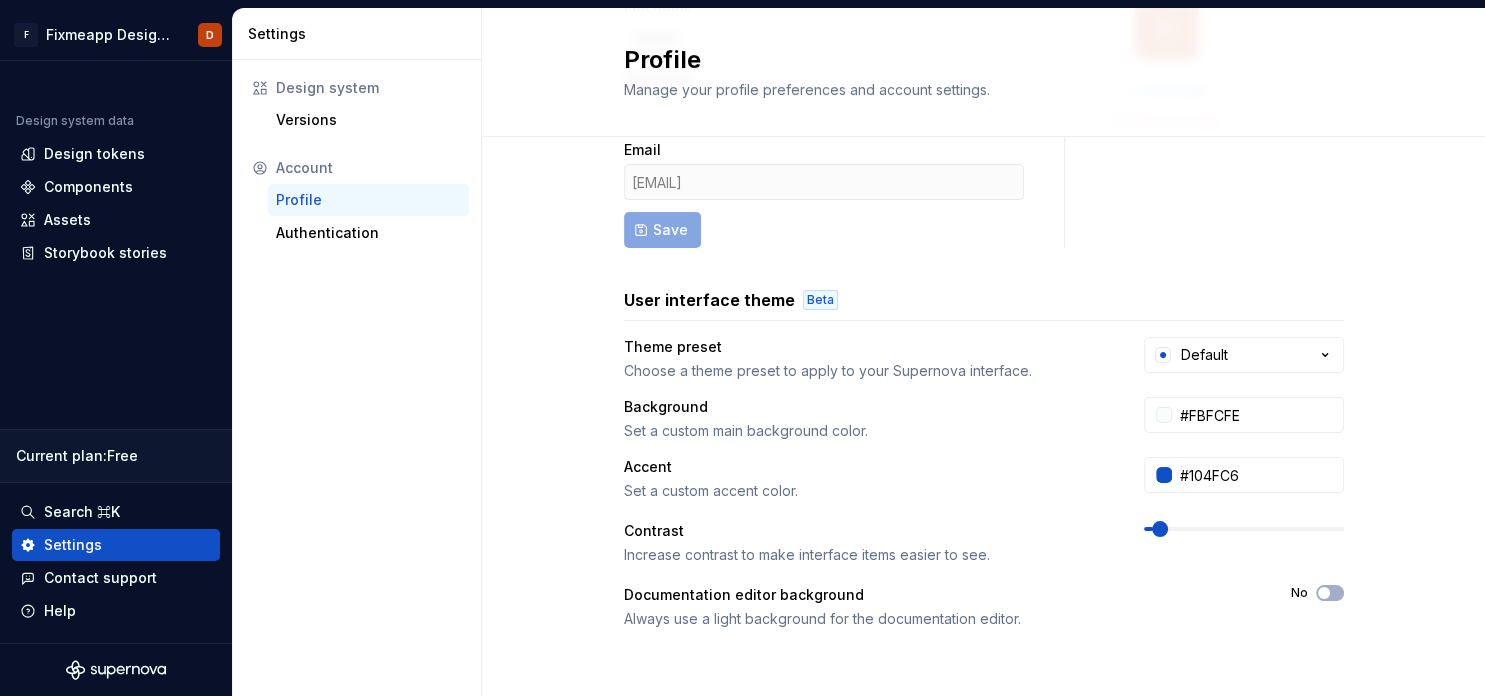 scroll, scrollTop: 449, scrollLeft: 0, axis: vertical 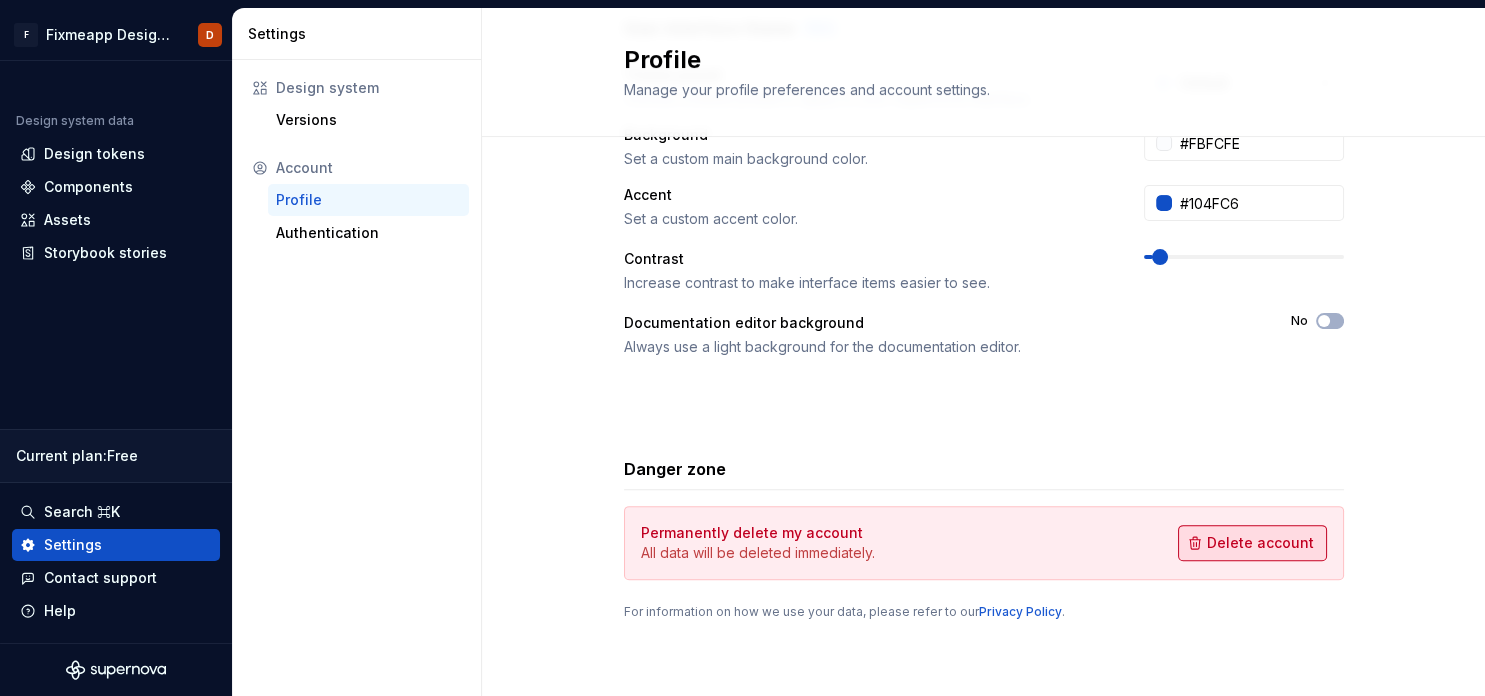 click on "Delete account" at bounding box center (1260, 543) 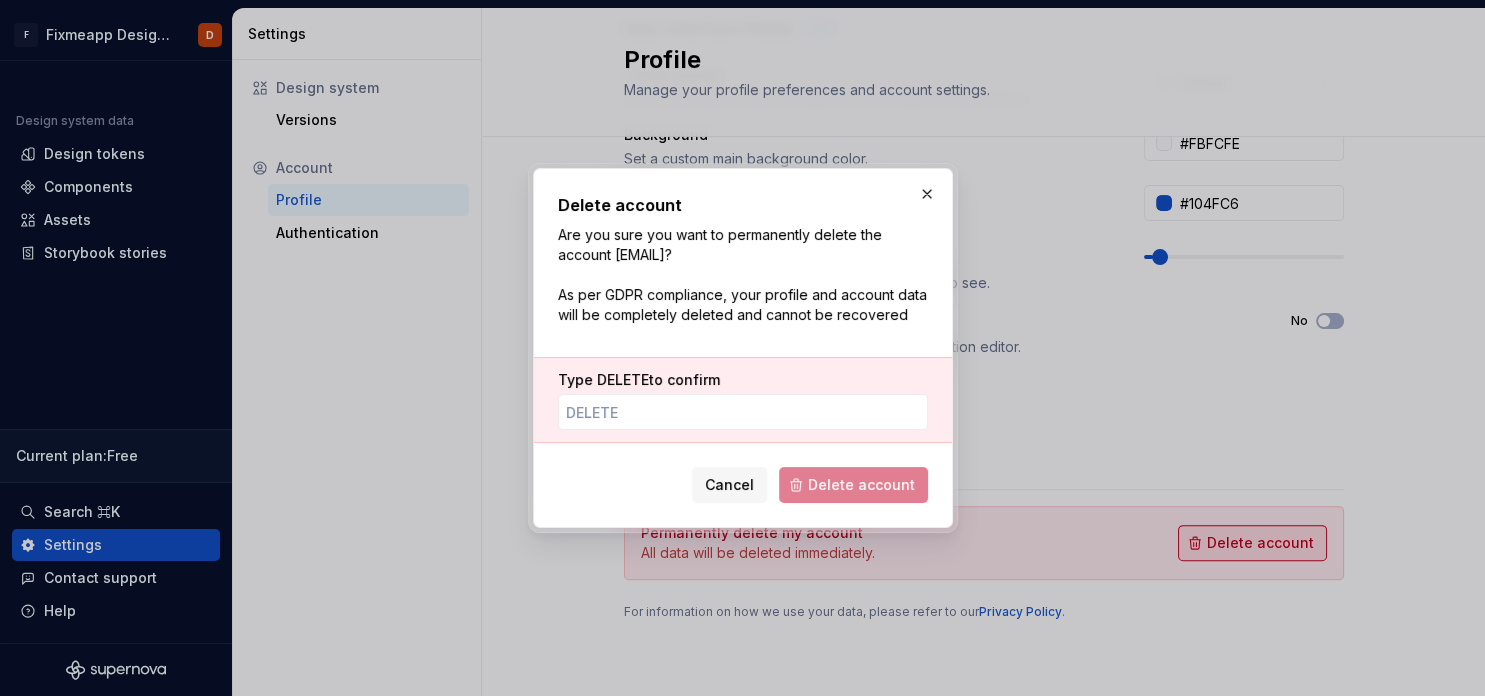scroll, scrollTop: 449, scrollLeft: 0, axis: vertical 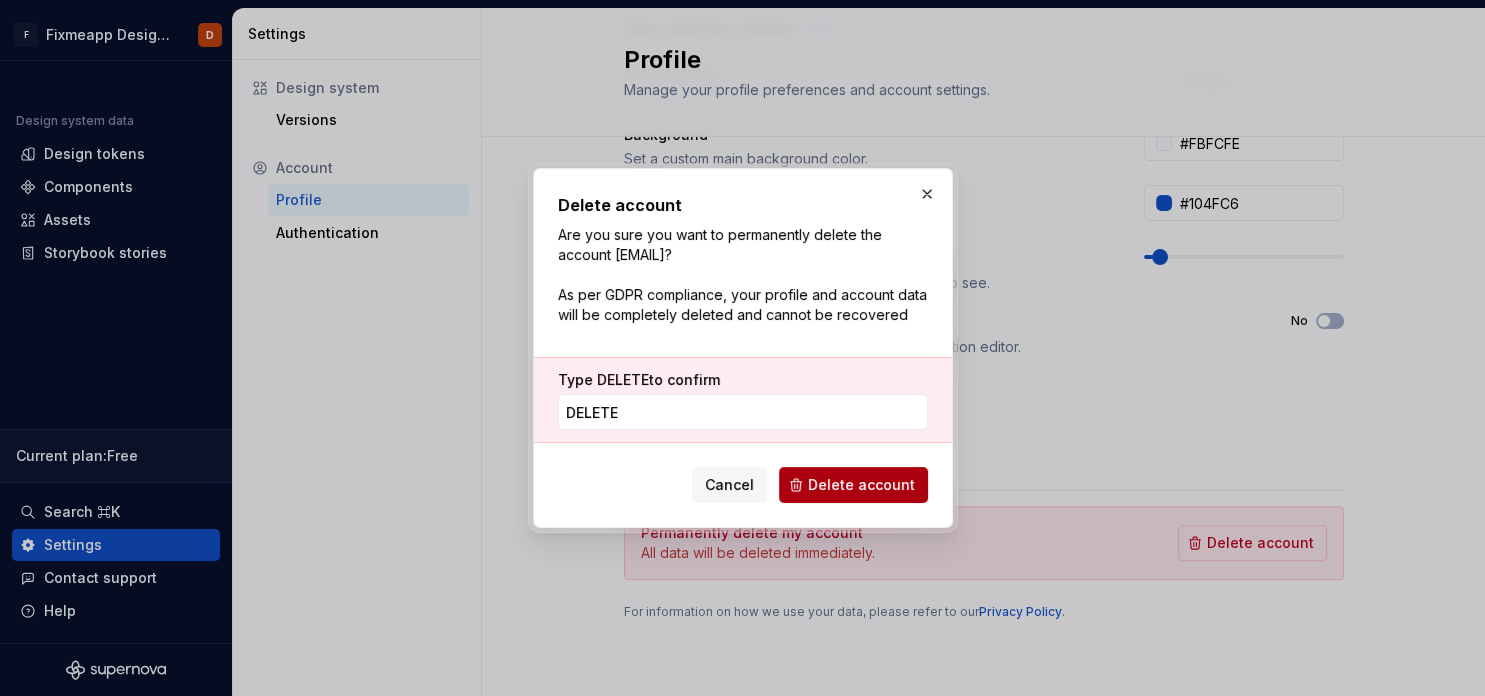 type on "DELETE" 